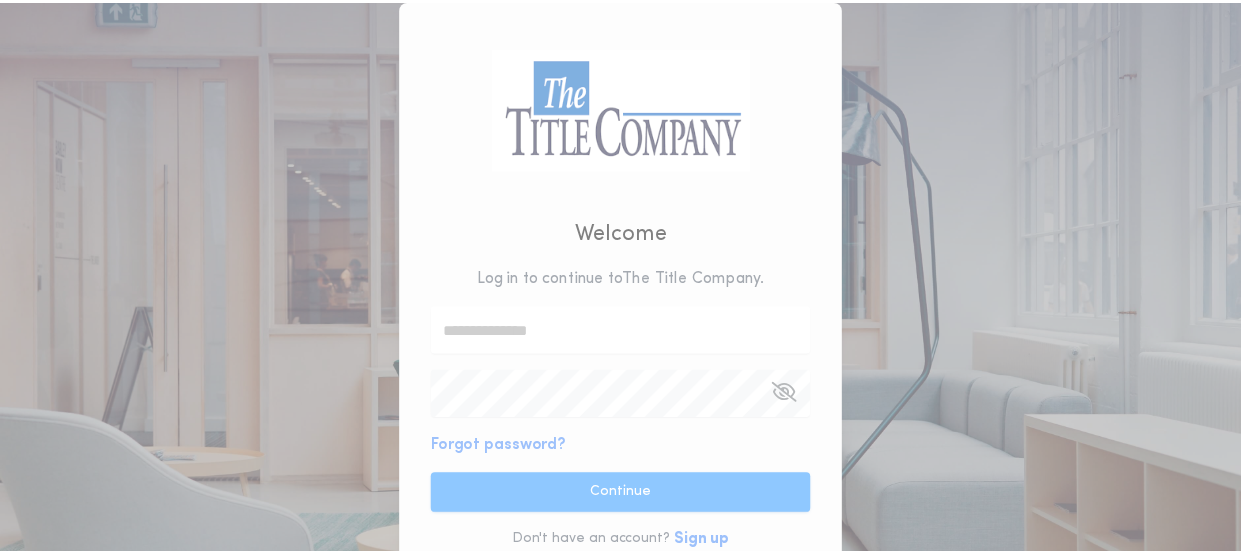 scroll, scrollTop: 0, scrollLeft: 0, axis: both 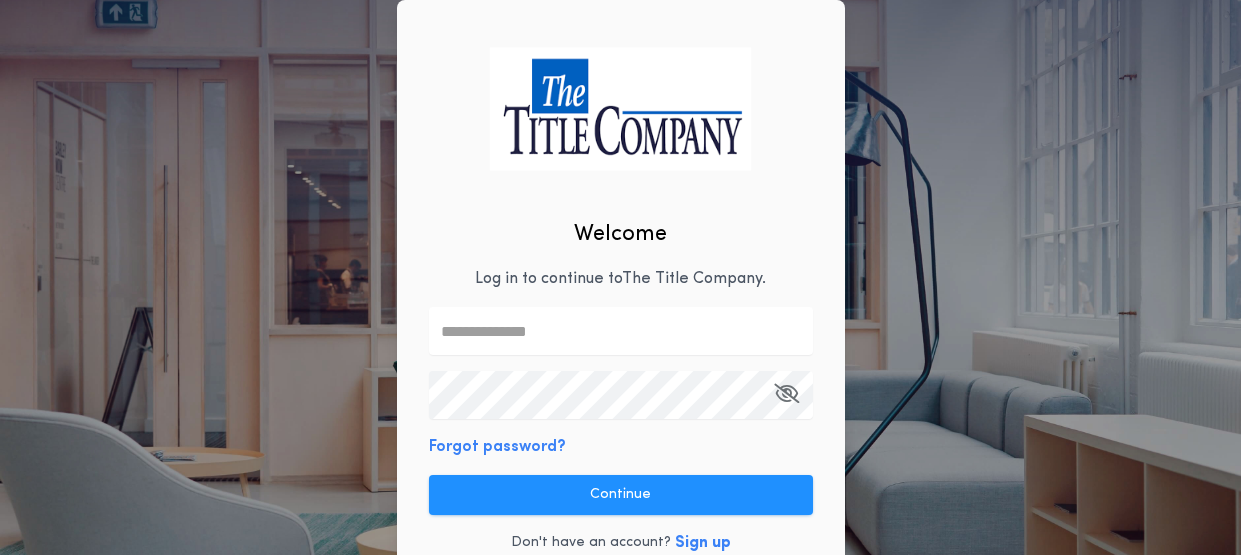 click at bounding box center (621, 331) 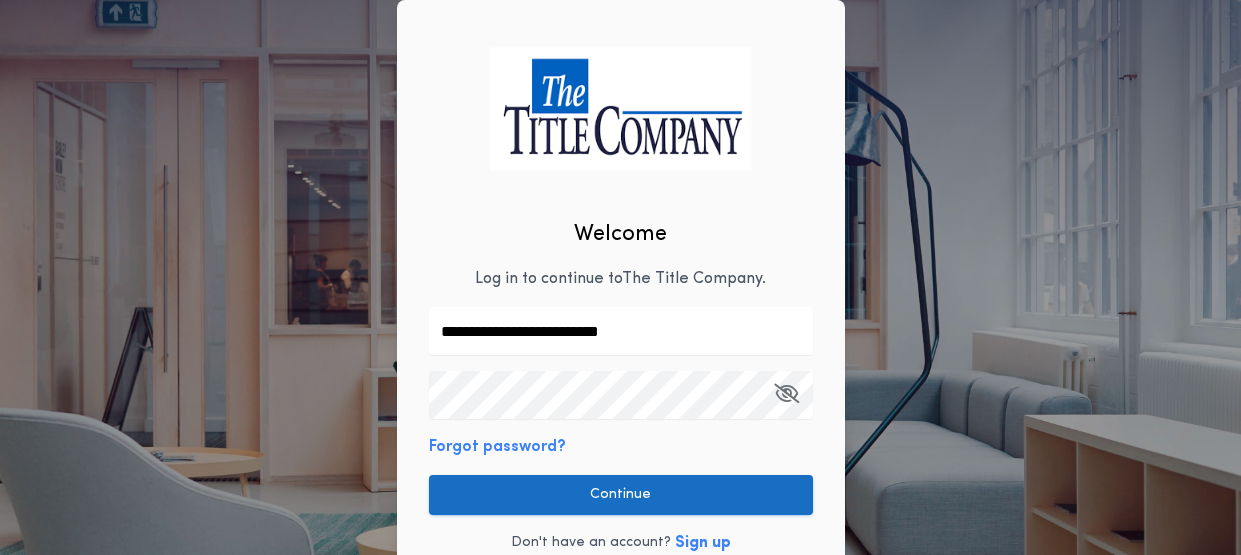 click on "Continue" at bounding box center (621, 495) 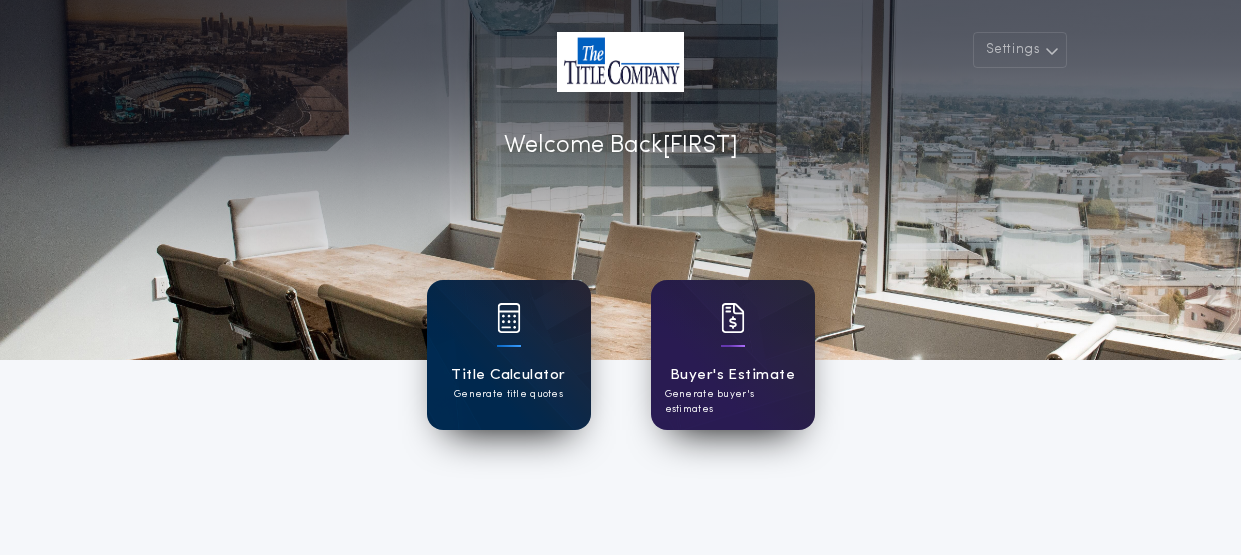 click on "Title Calculator" at bounding box center [508, 375] 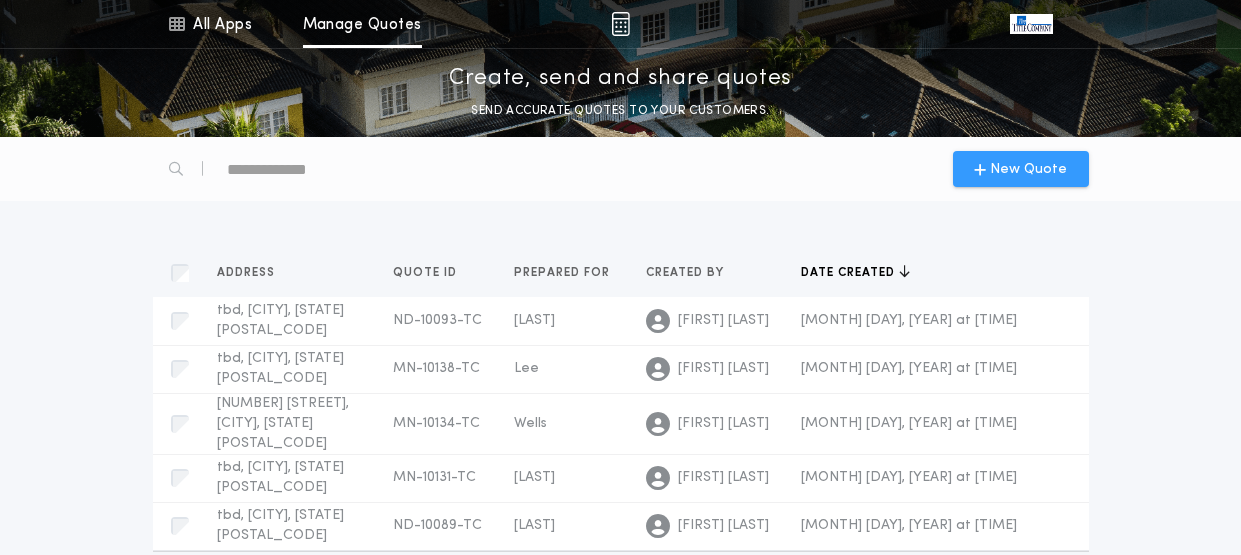 click on "New Quote" at bounding box center [1028, 169] 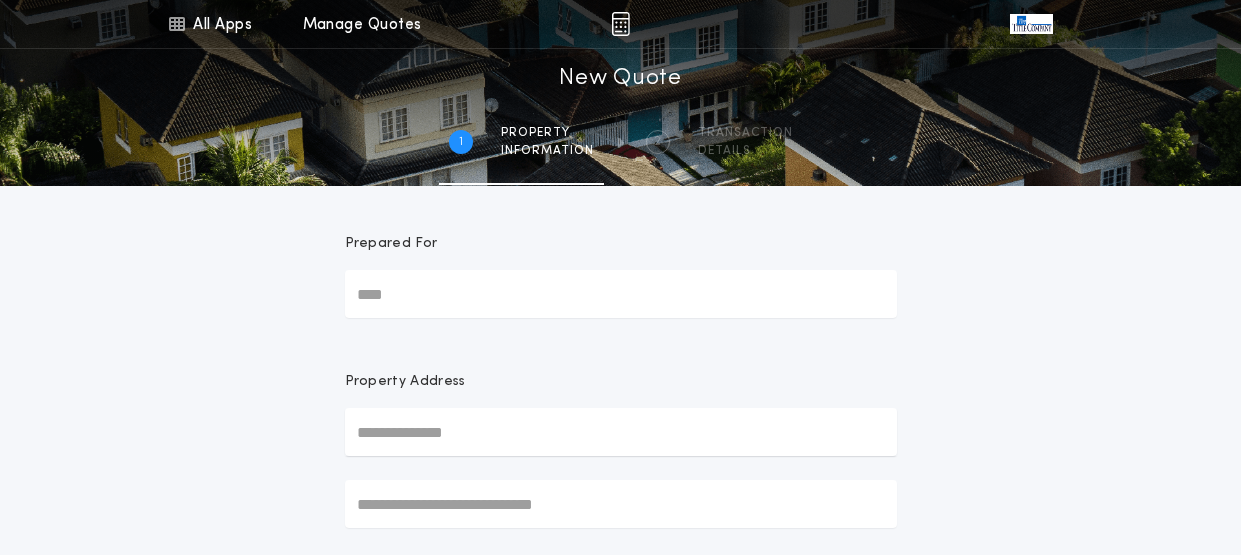 drag, startPoint x: 503, startPoint y: 302, endPoint x: 487, endPoint y: 302, distance: 16 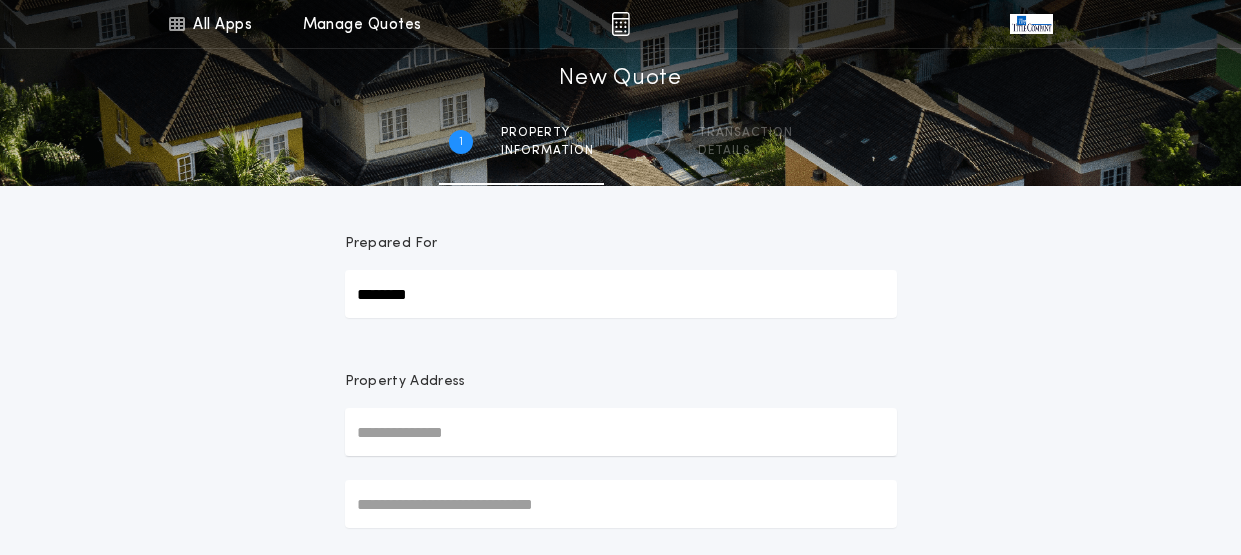 type on "********" 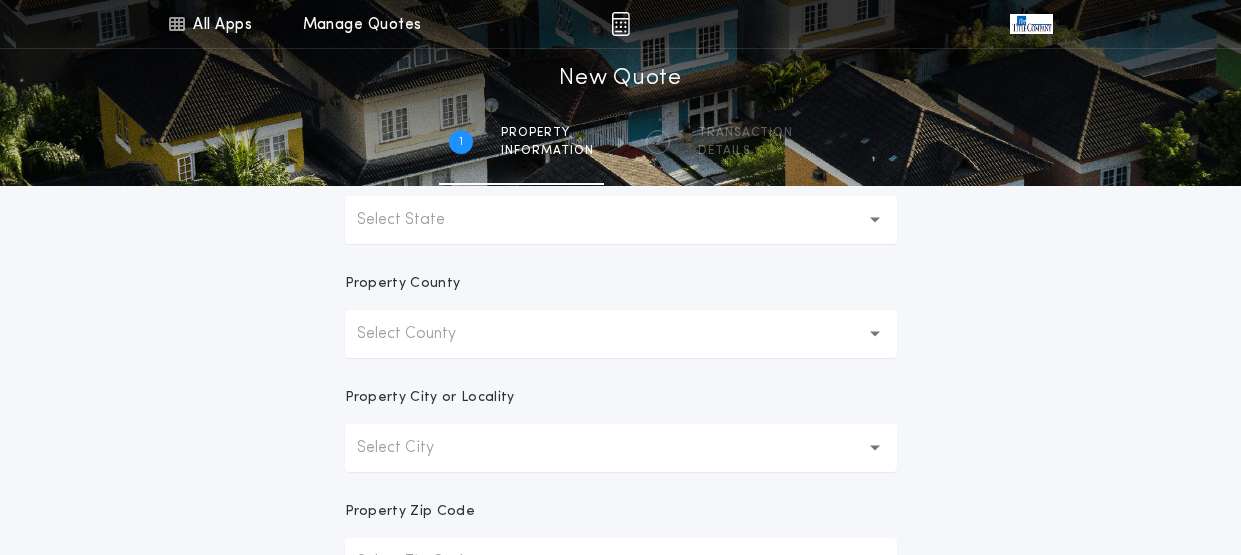 scroll, scrollTop: 400, scrollLeft: 0, axis: vertical 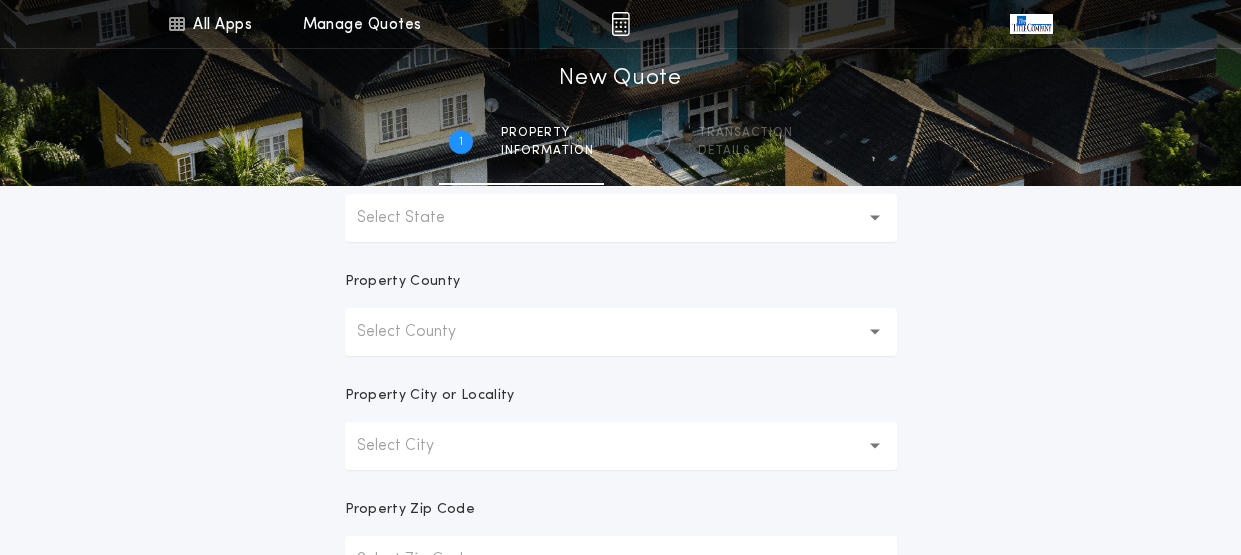 click on "Select County" at bounding box center (422, 332) 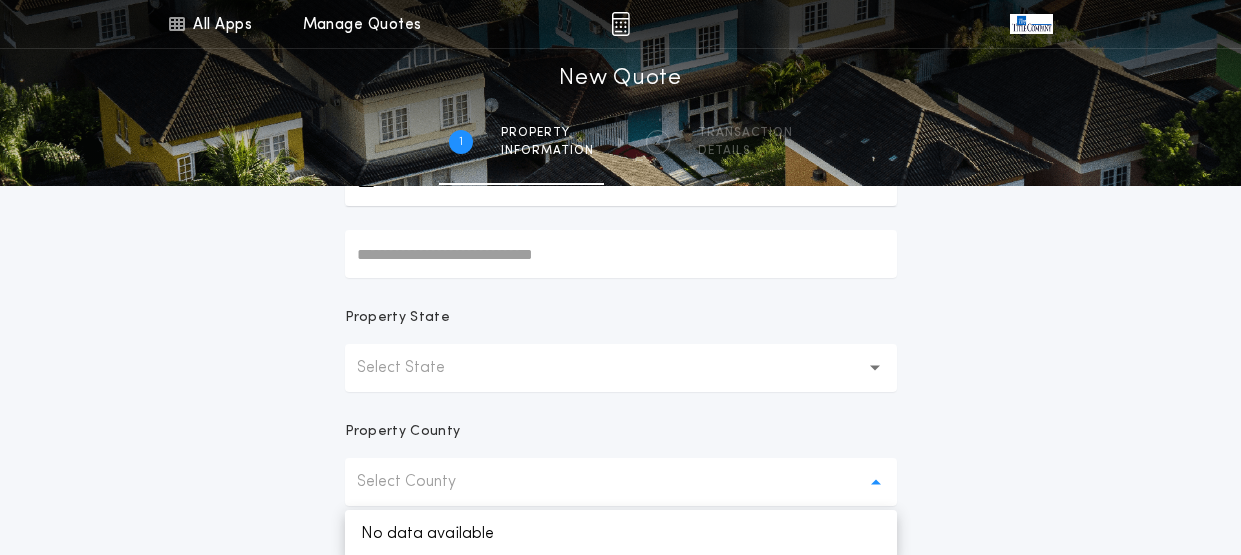scroll, scrollTop: 100, scrollLeft: 0, axis: vertical 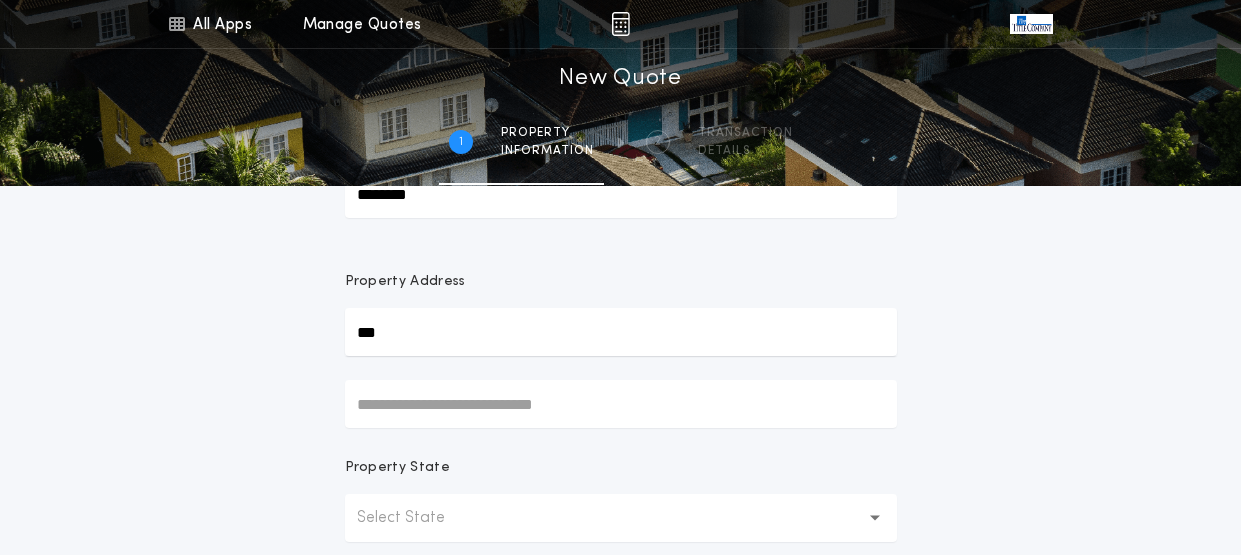 click on "Select State" at bounding box center [417, 518] 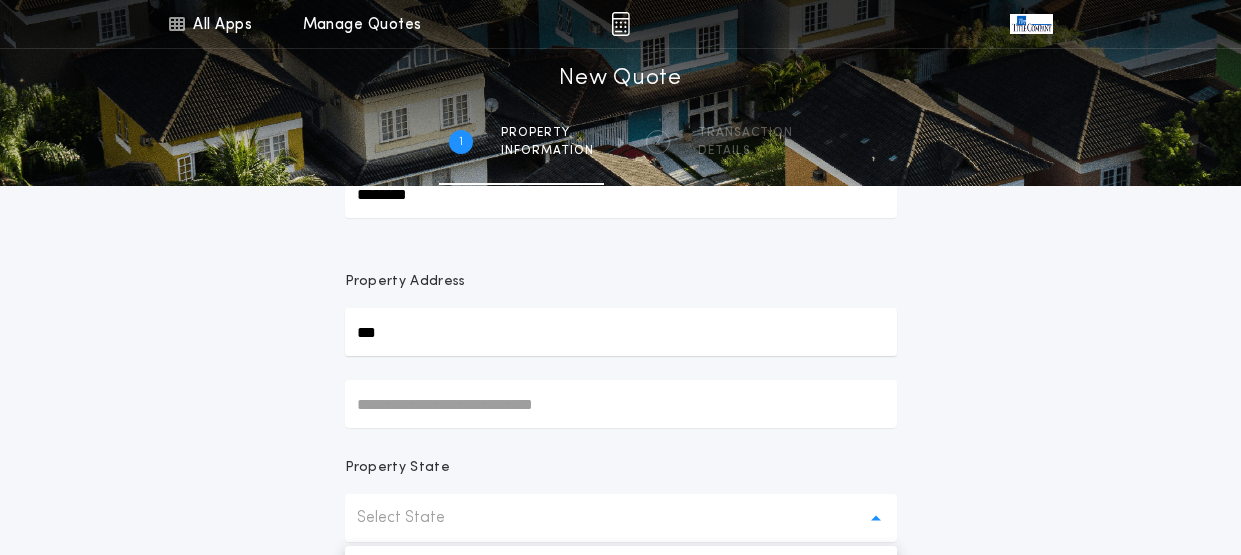 click on "Select State" at bounding box center [621, 518] 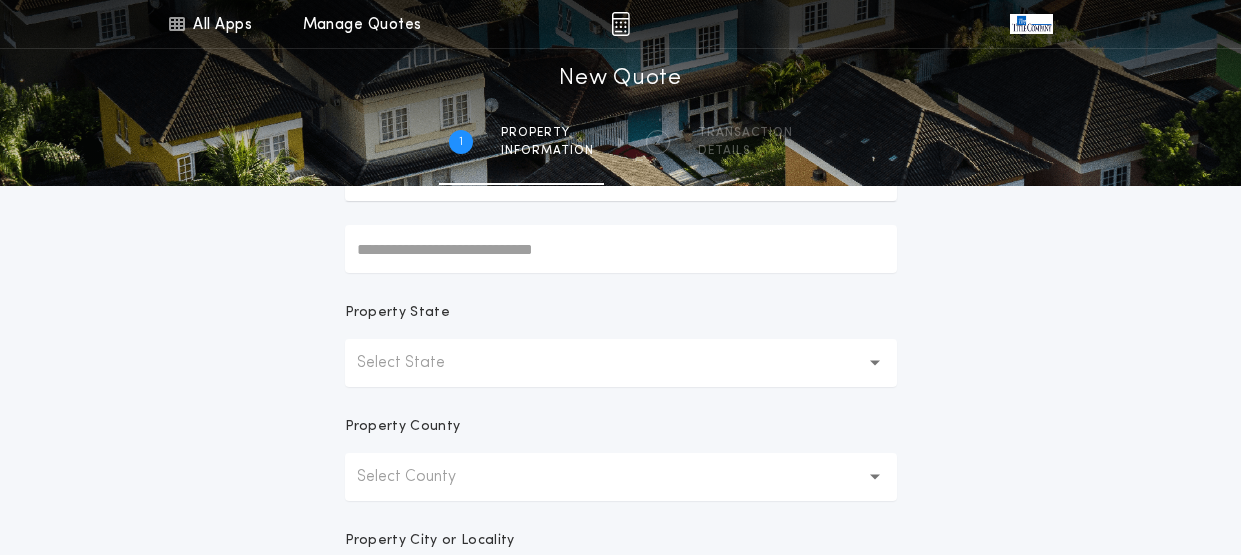 scroll, scrollTop: 100, scrollLeft: 0, axis: vertical 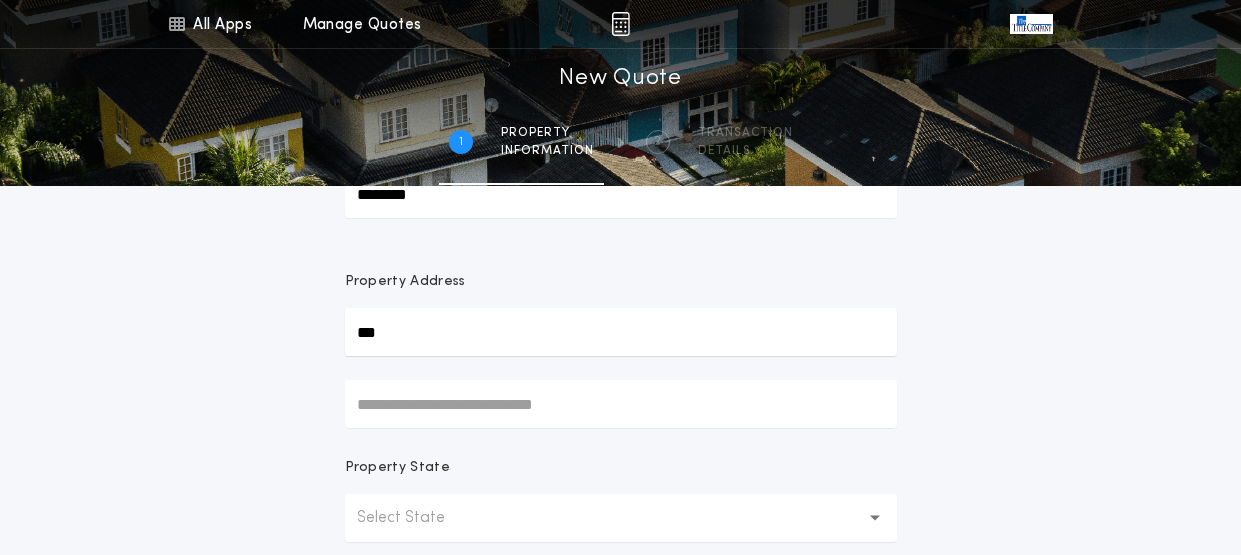 click at bounding box center [621, 404] 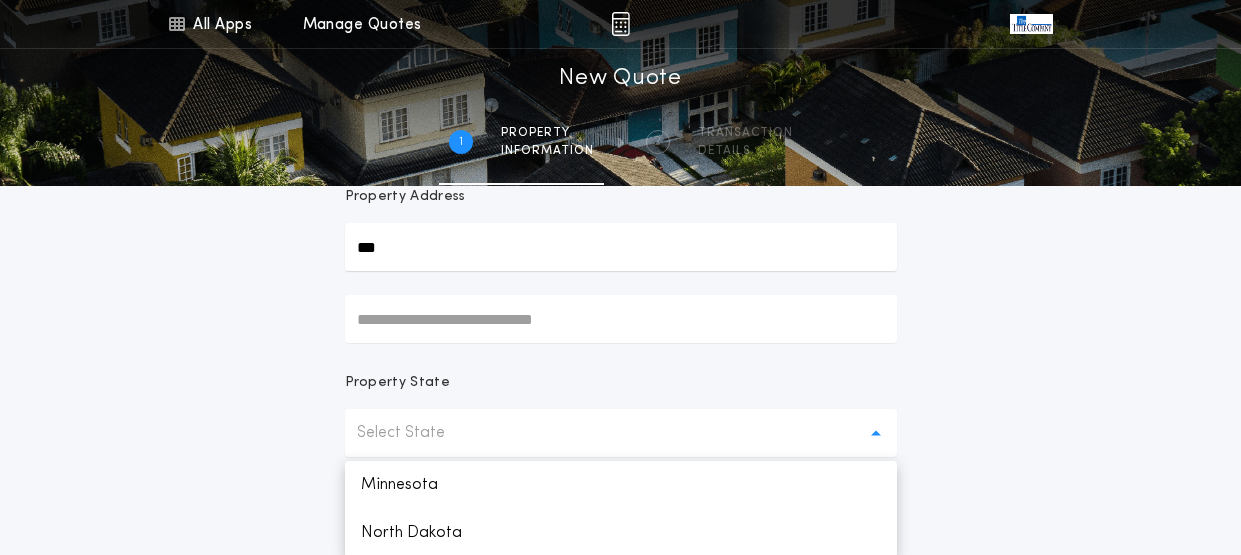 scroll, scrollTop: 300, scrollLeft: 0, axis: vertical 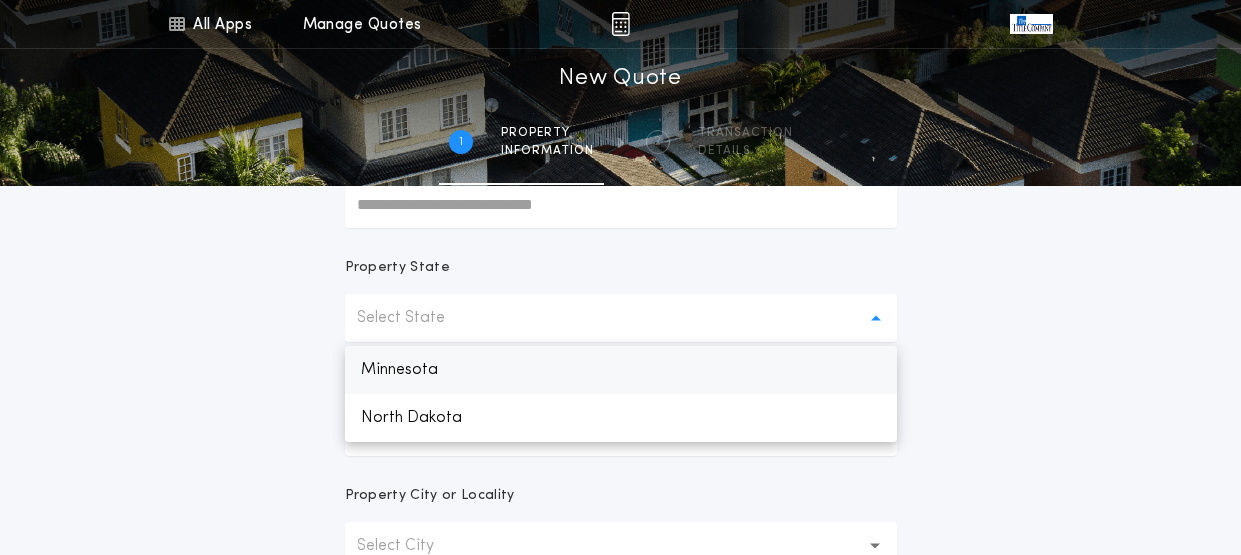 click on "Minnesota" at bounding box center [621, 370] 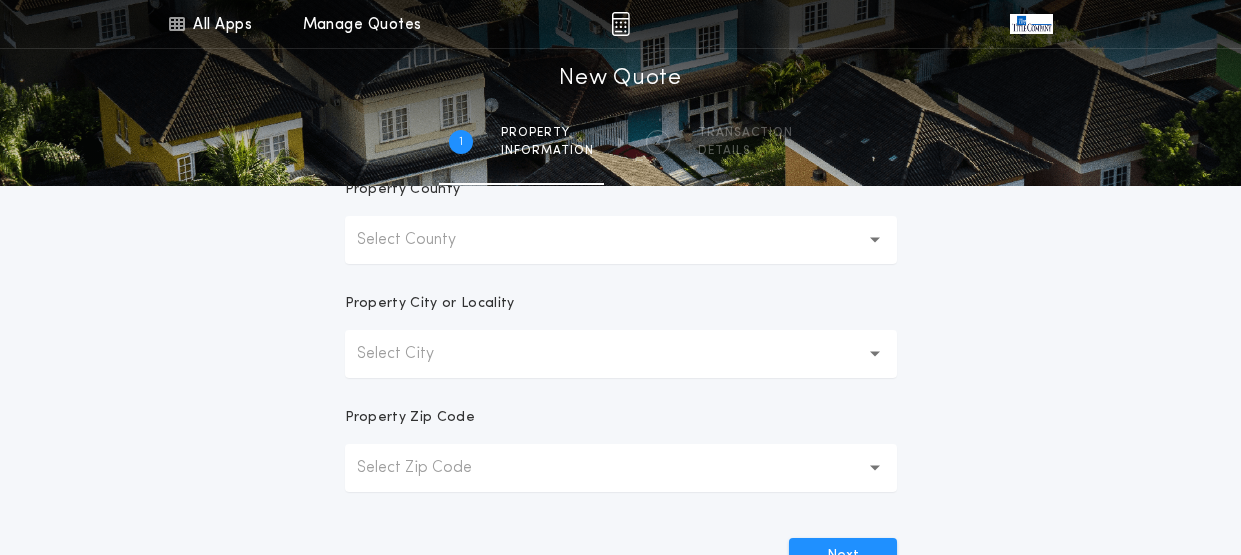 scroll, scrollTop: 500, scrollLeft: 0, axis: vertical 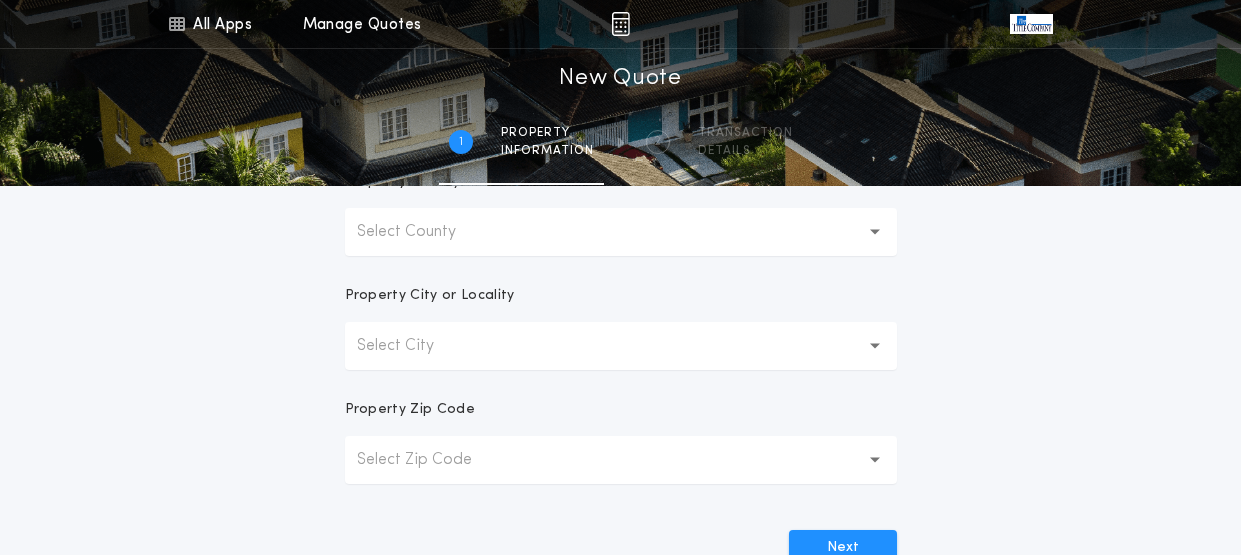 click on "Select County" at bounding box center (422, 232) 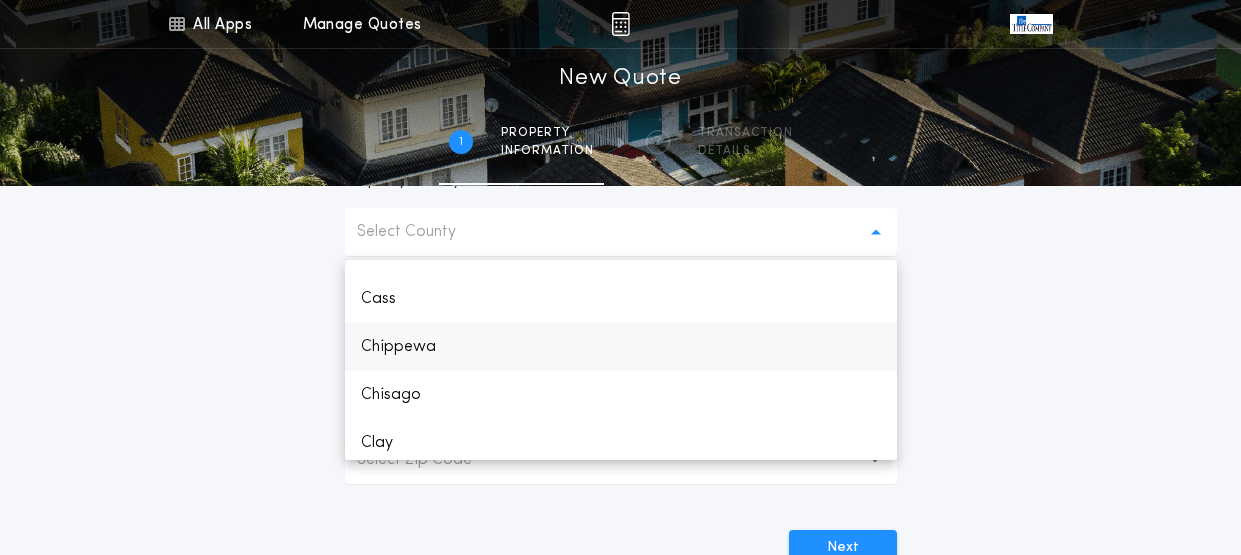 scroll, scrollTop: 500, scrollLeft: 0, axis: vertical 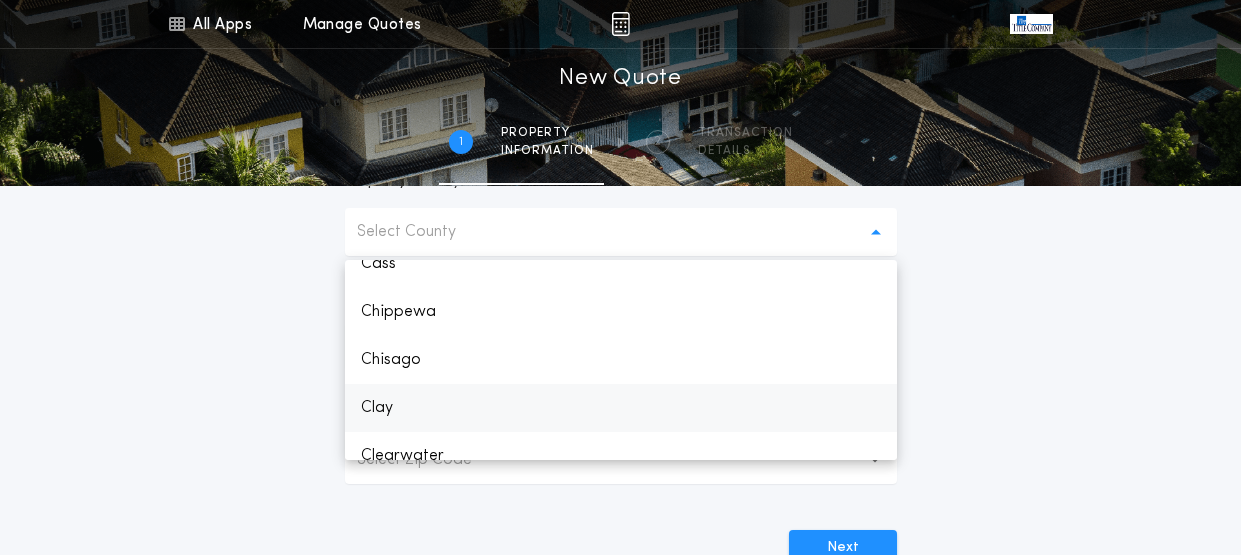 click on "Clay" at bounding box center (621, 408) 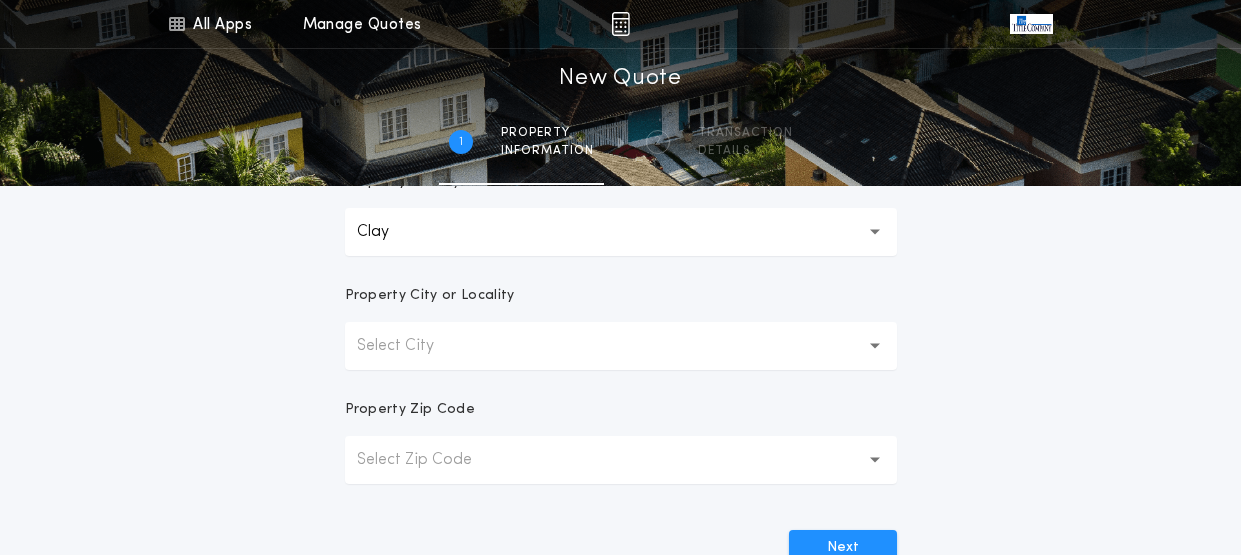 click on "Select Zip Code" at bounding box center (430, 460) 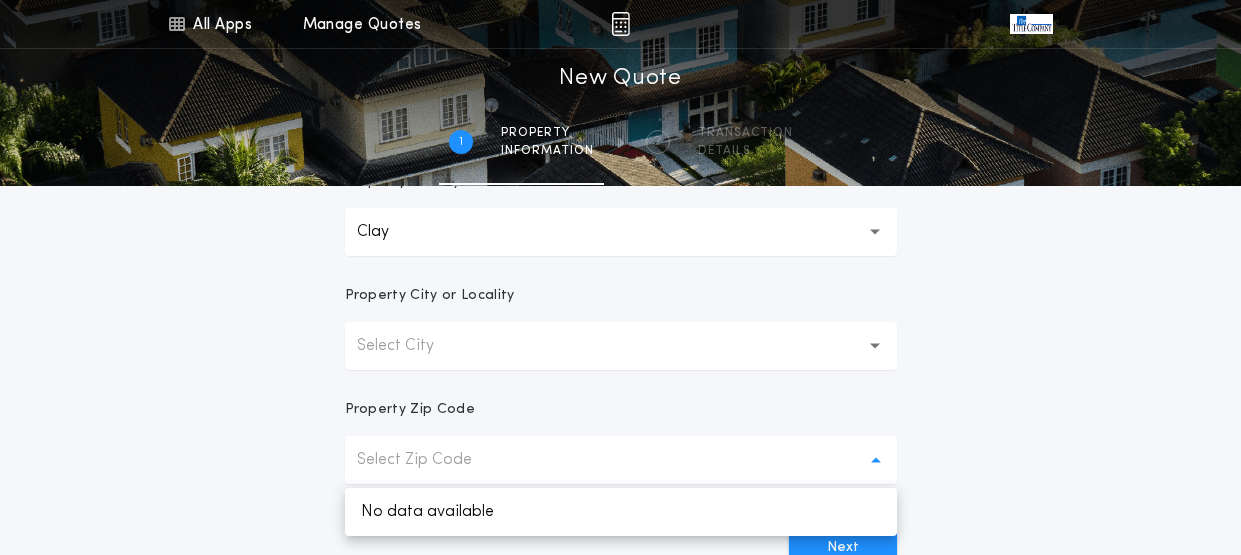 click on "Select City" at bounding box center (411, 346) 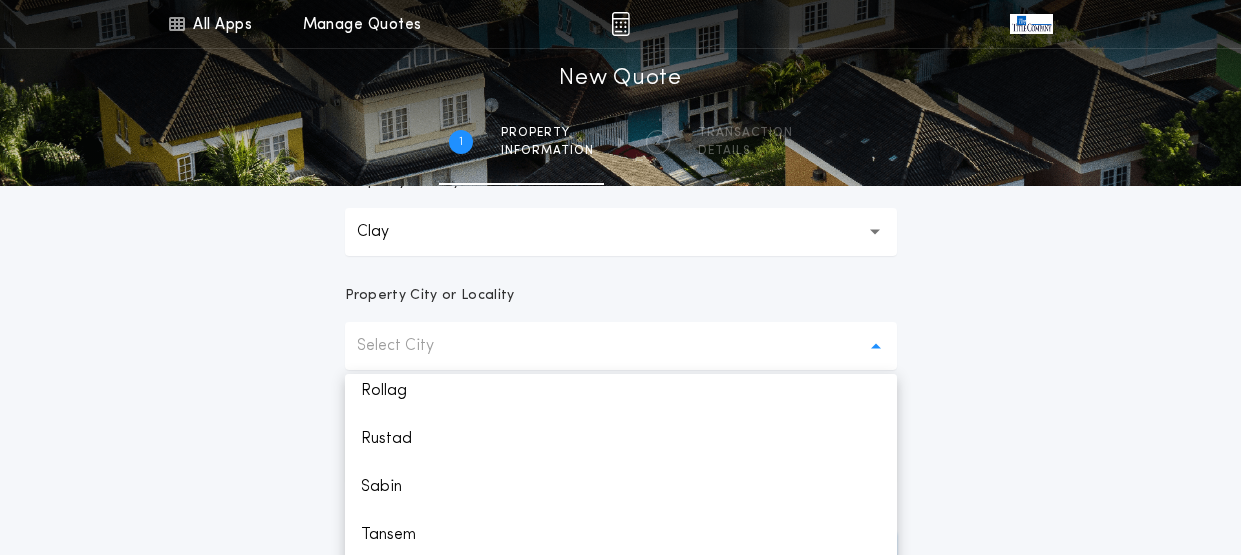 scroll, scrollTop: 856, scrollLeft: 0, axis: vertical 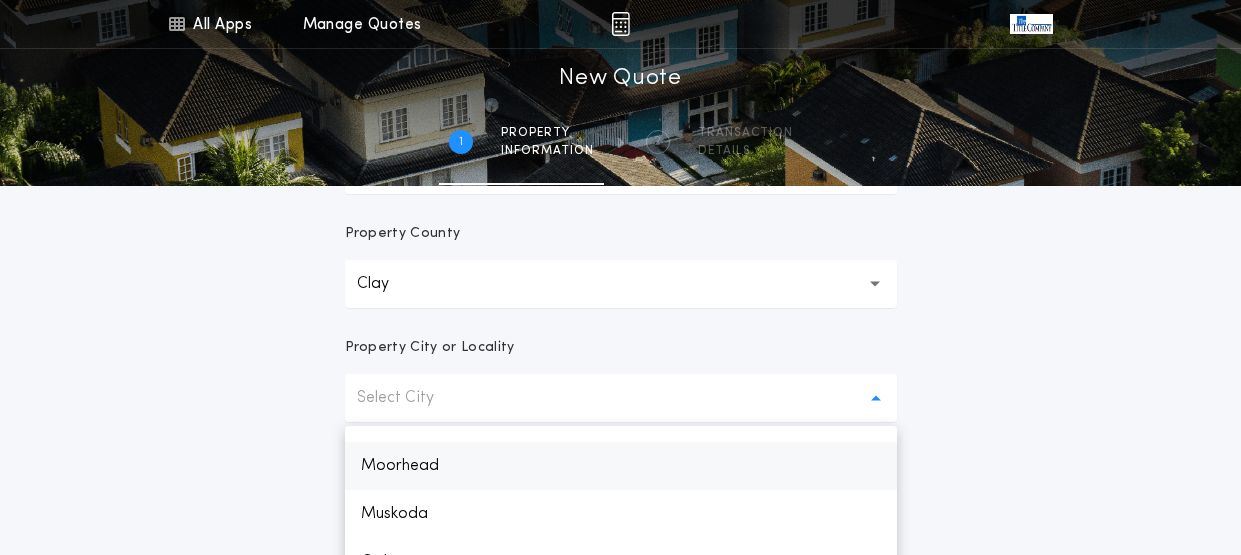 click on "Moorhead" at bounding box center [621, 466] 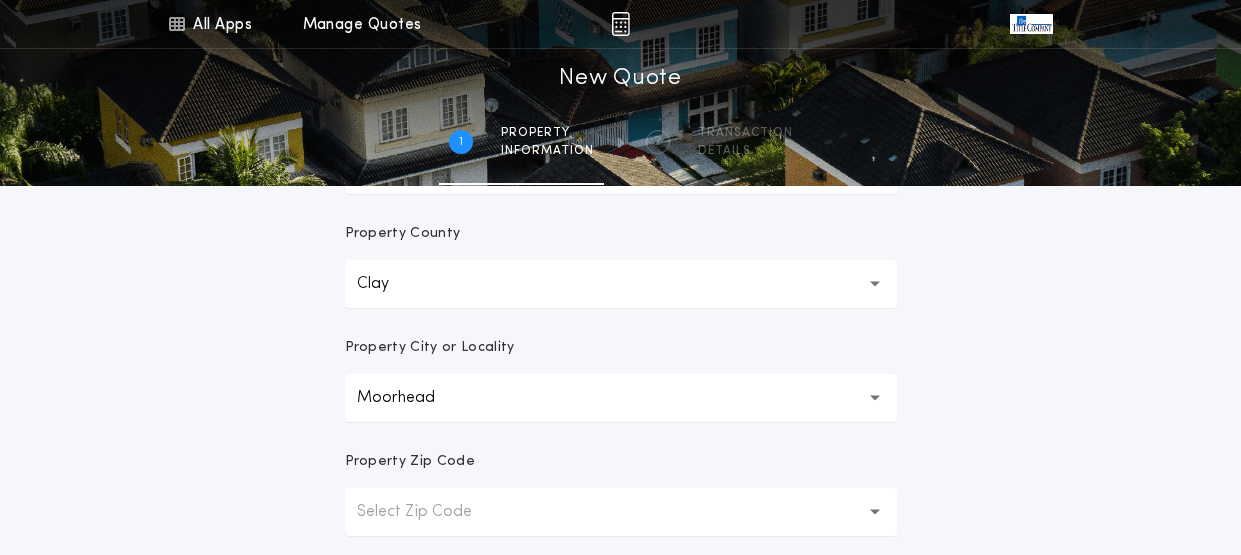 click on "Select Zip Code" at bounding box center [621, 512] 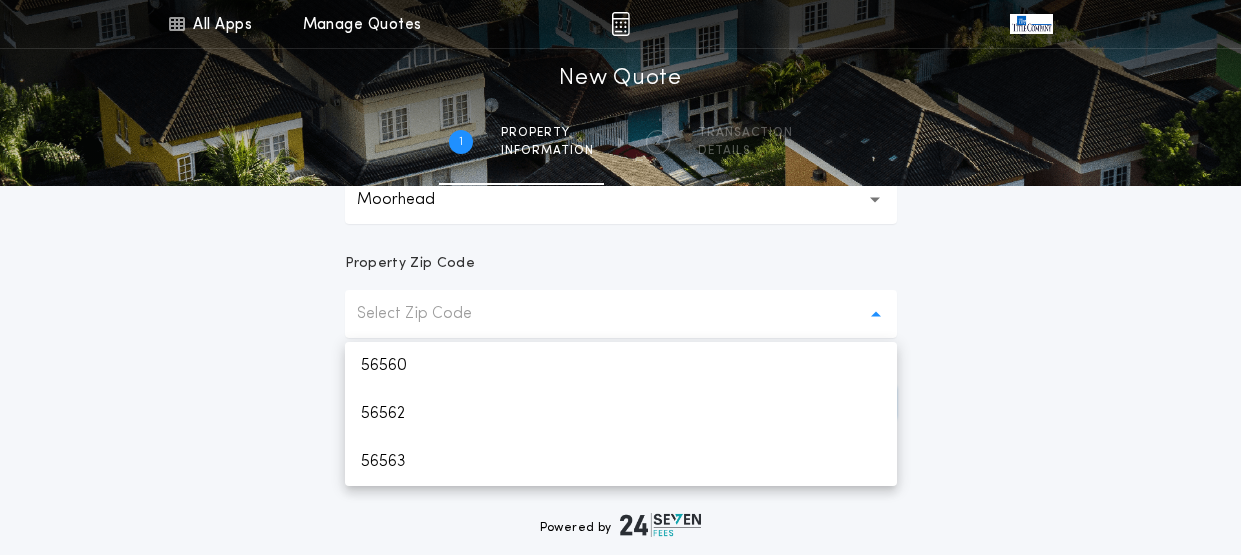 scroll, scrollTop: 648, scrollLeft: 0, axis: vertical 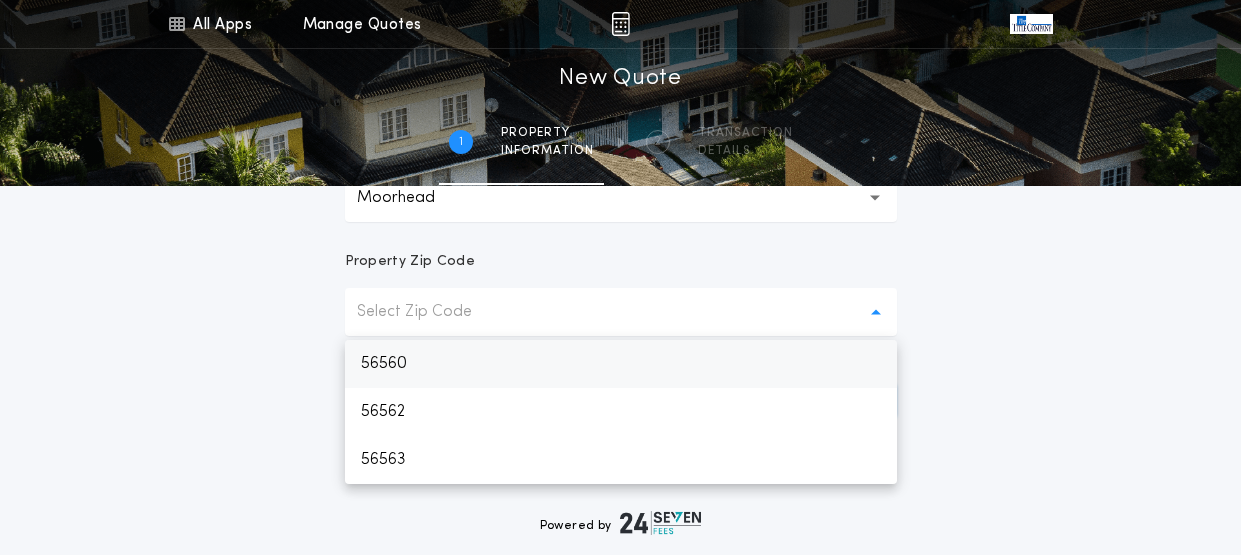 click on "56560" at bounding box center (621, 364) 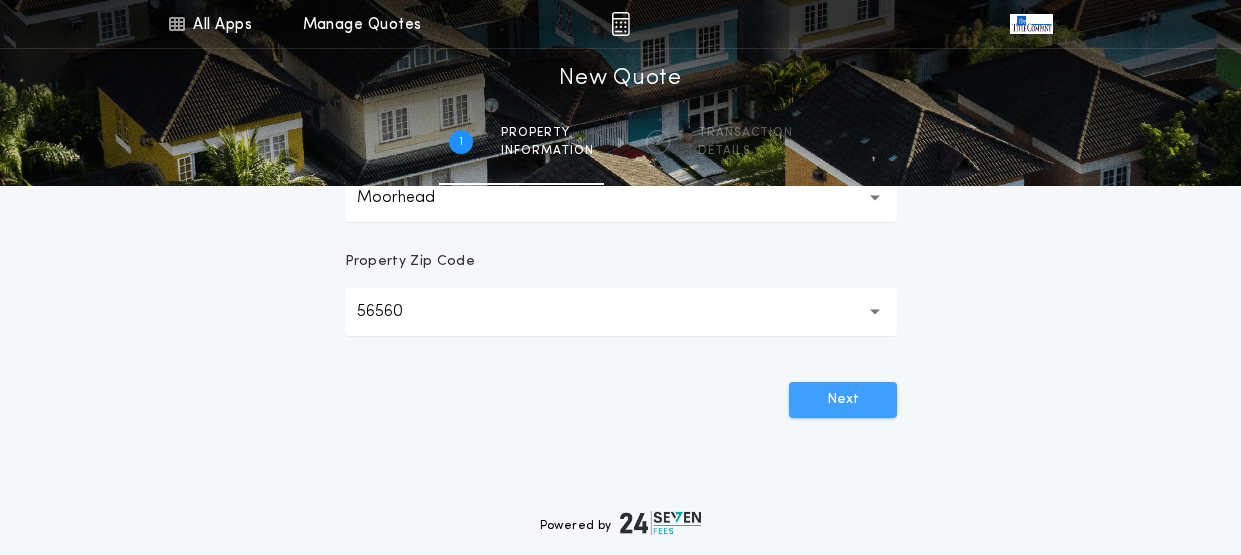 click on "Next" at bounding box center (843, 400) 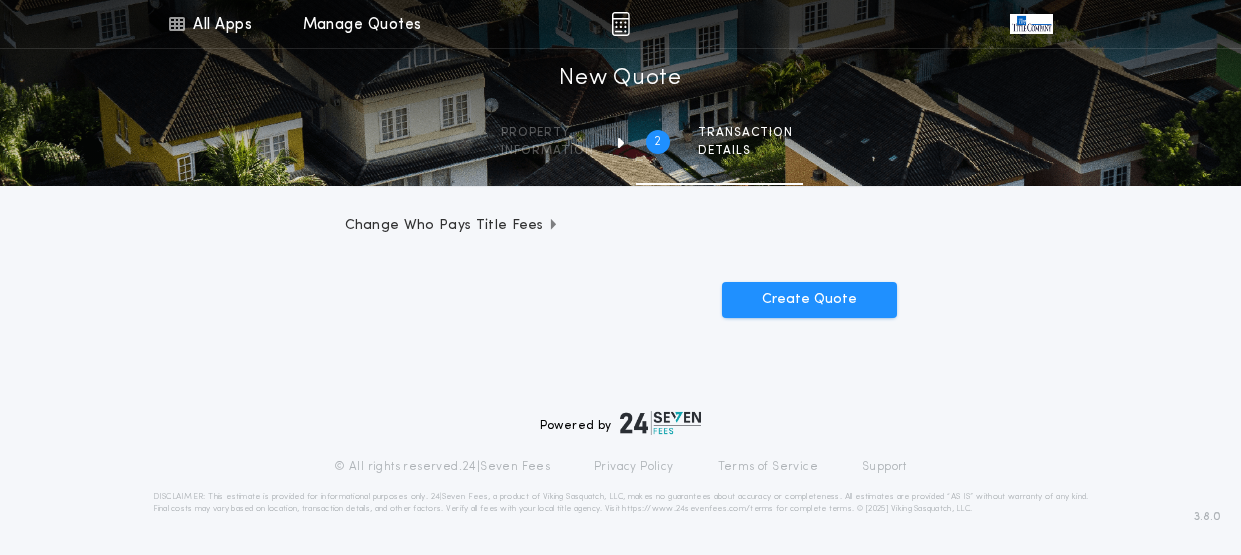 scroll, scrollTop: 0, scrollLeft: 0, axis: both 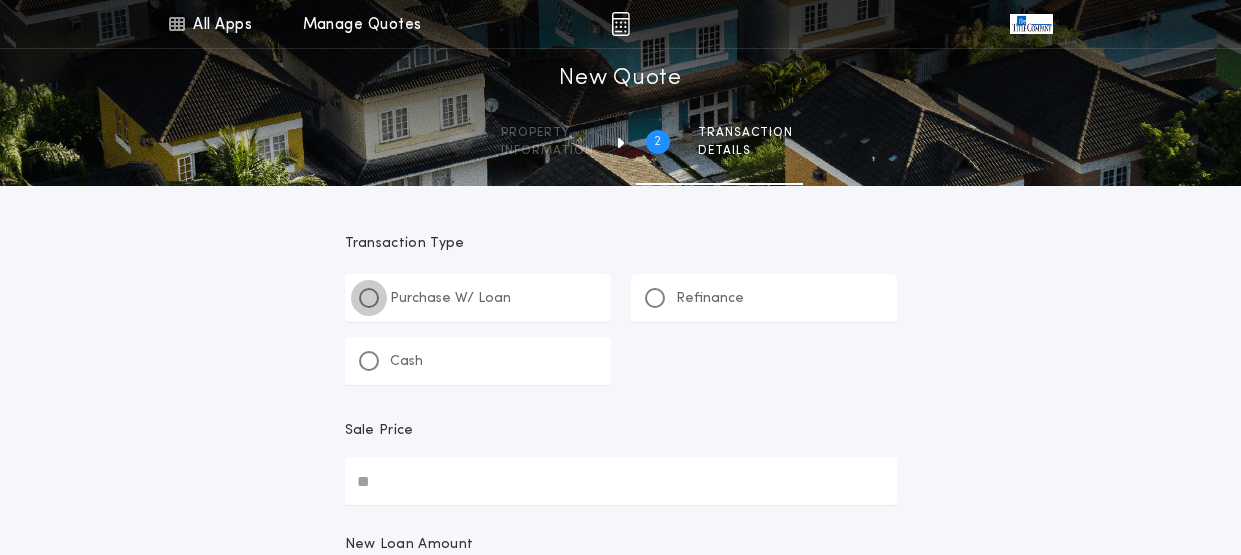click at bounding box center (369, 298) 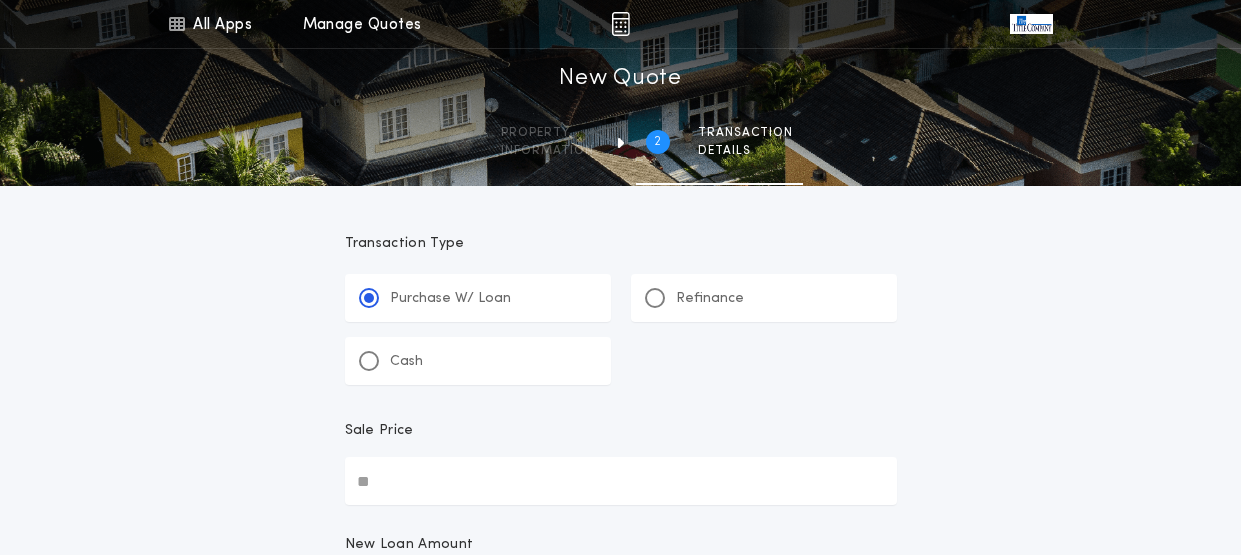 click on "Sale Price" at bounding box center (621, 481) 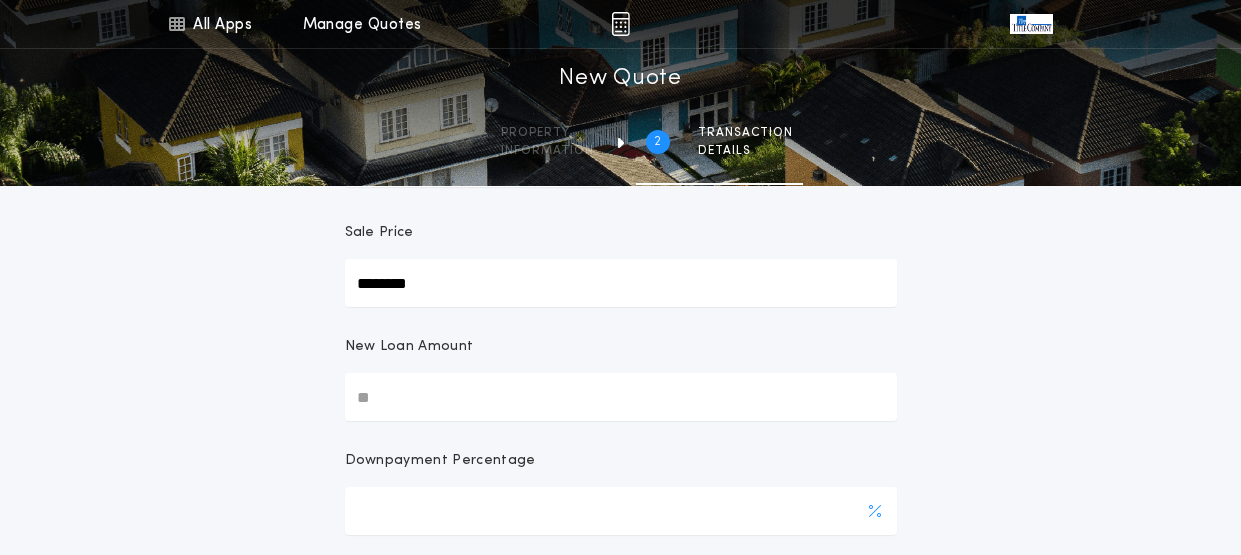 scroll, scrollTop: 200, scrollLeft: 0, axis: vertical 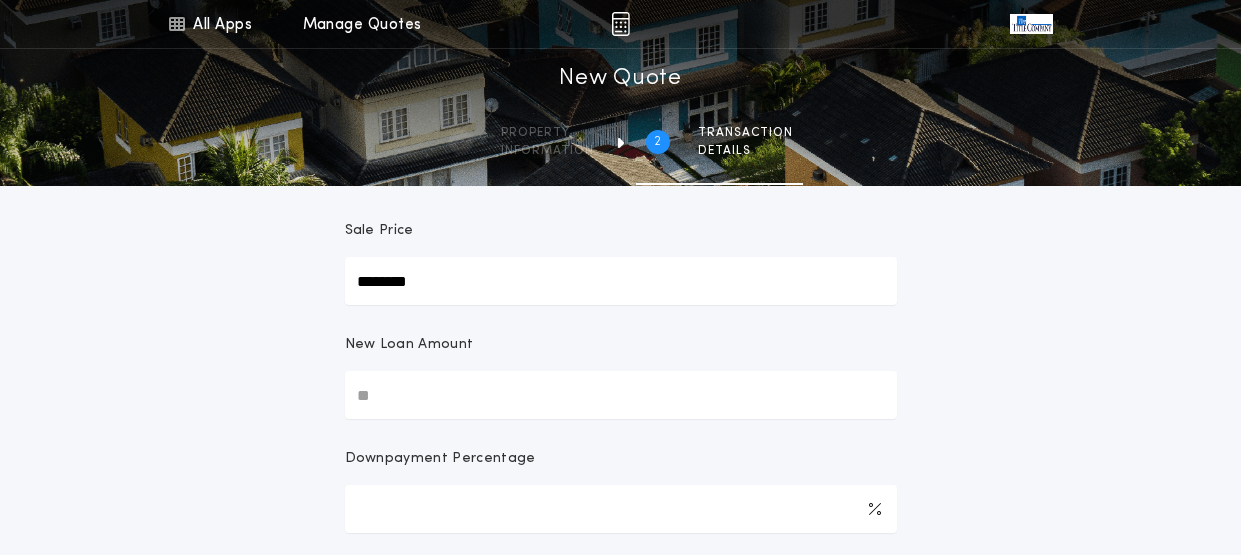 type on "********" 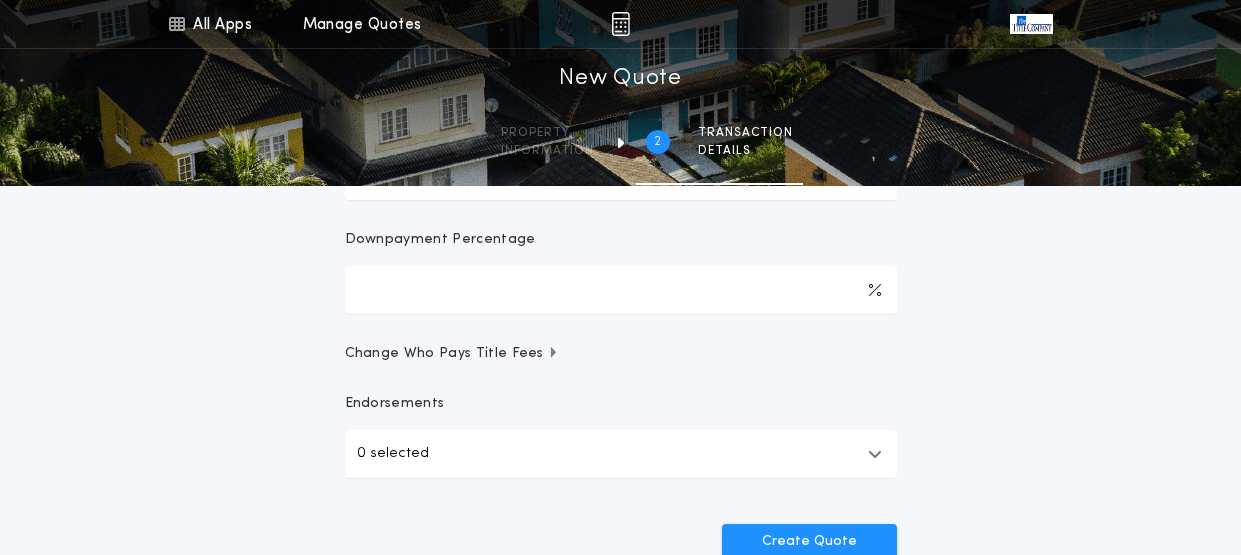 scroll, scrollTop: 500, scrollLeft: 0, axis: vertical 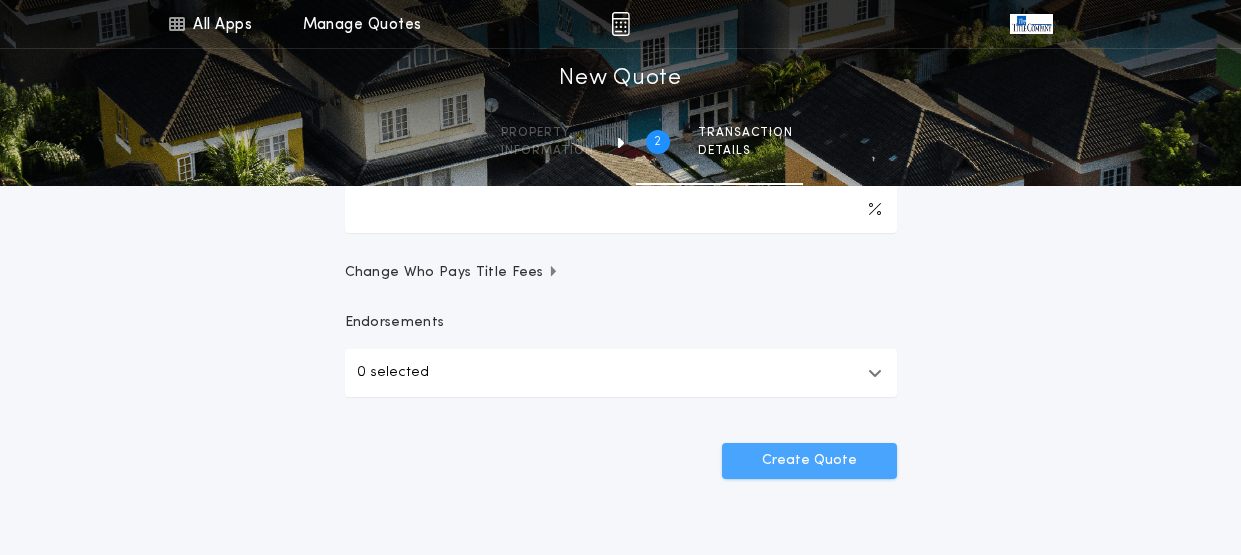 type on "********" 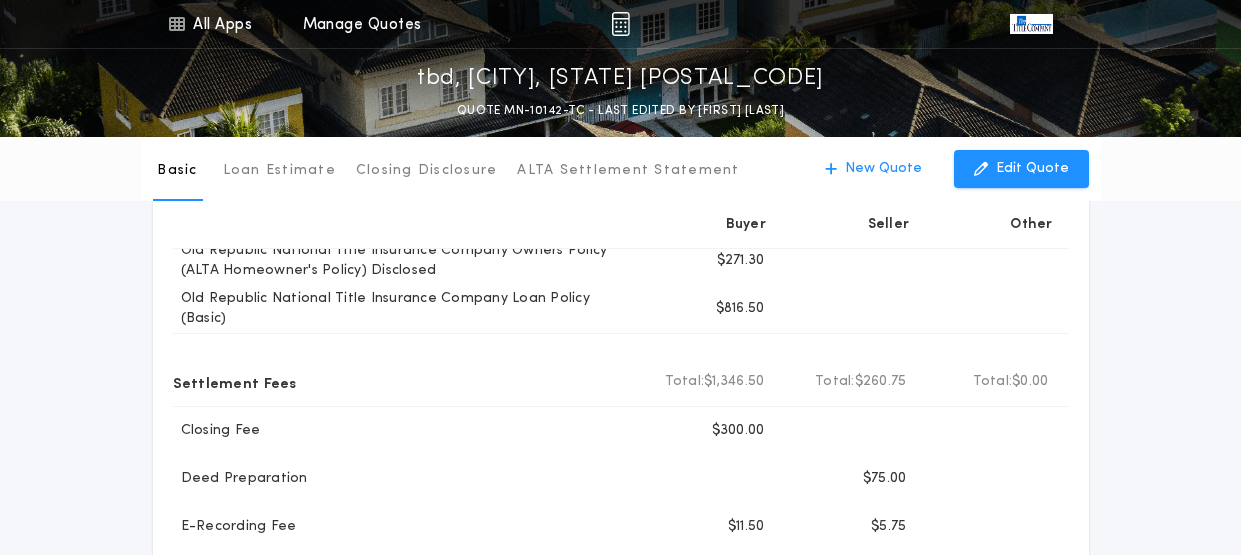 scroll, scrollTop: 200, scrollLeft: 0, axis: vertical 